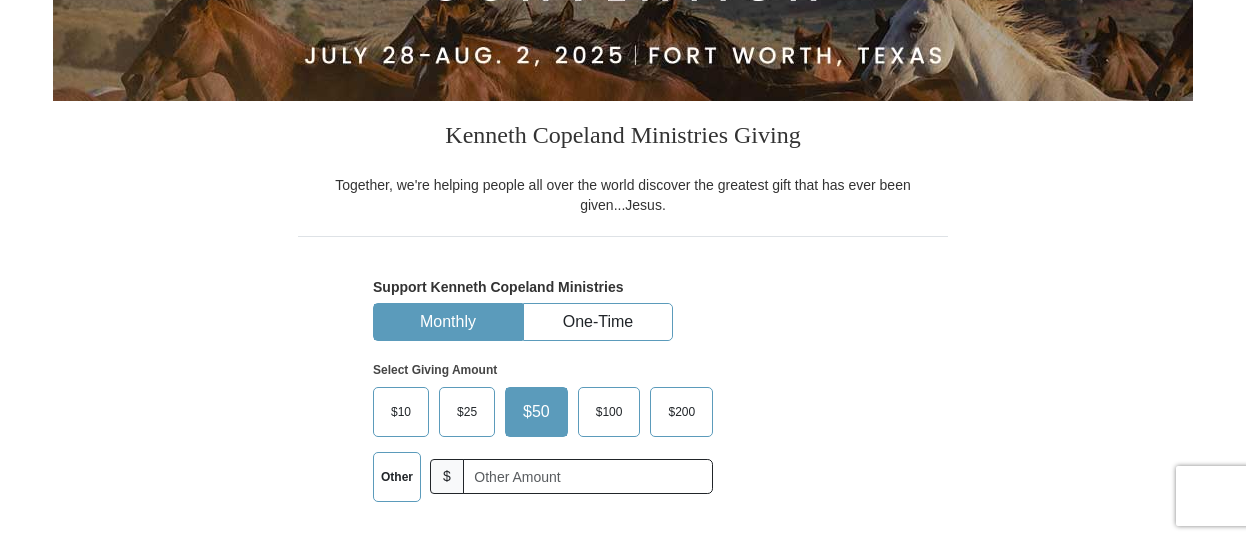 scroll, scrollTop: 400, scrollLeft: 0, axis: vertical 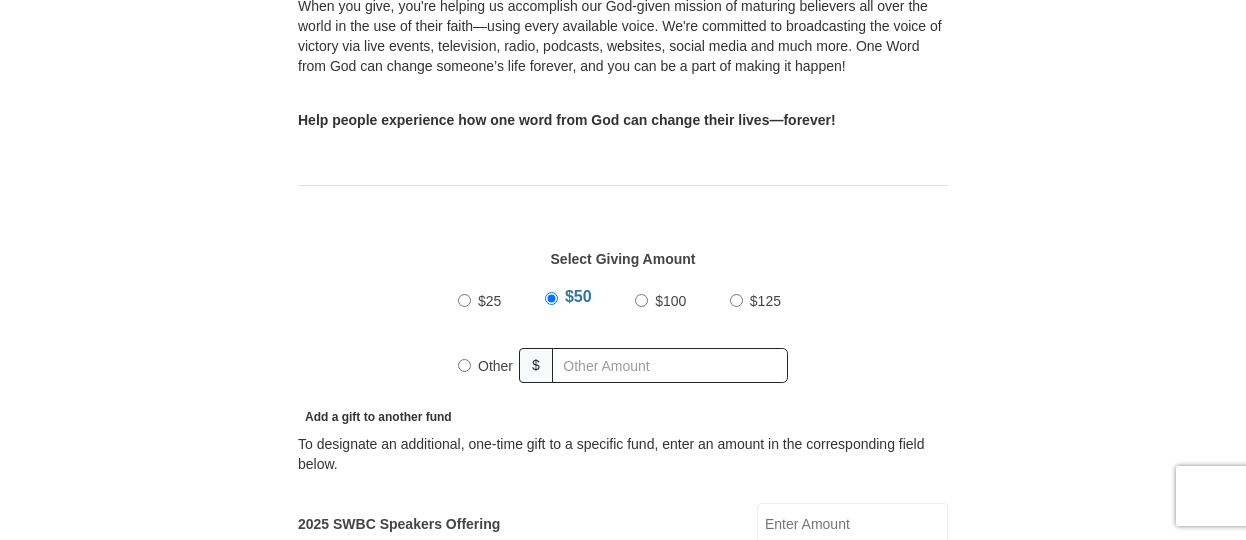 drag, startPoint x: 458, startPoint y: 365, endPoint x: 590, endPoint y: 362, distance: 132.03409 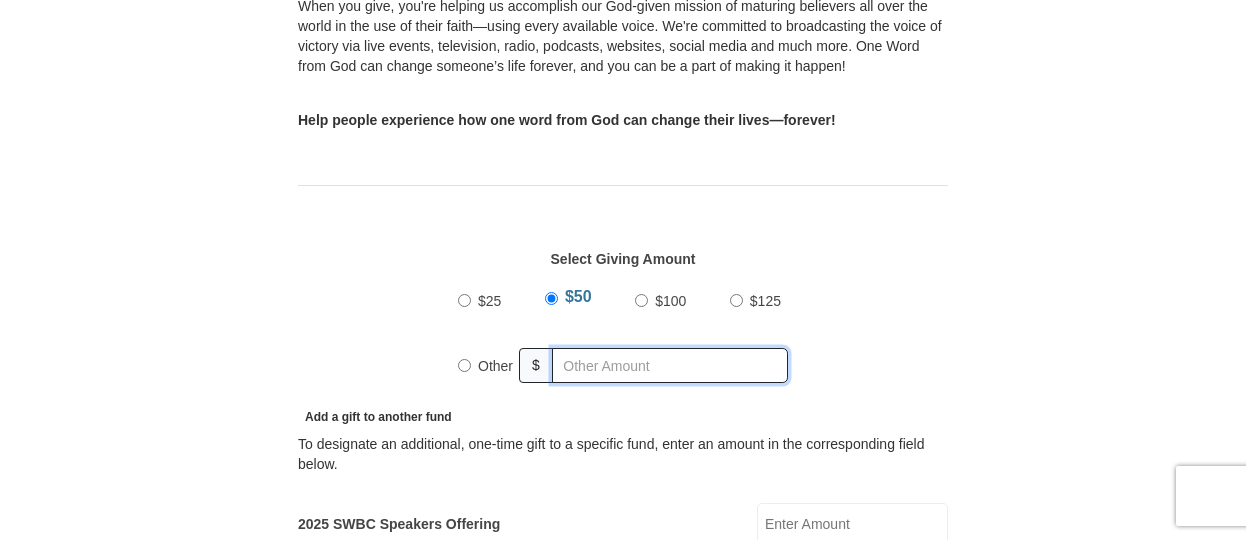 radio on "true" 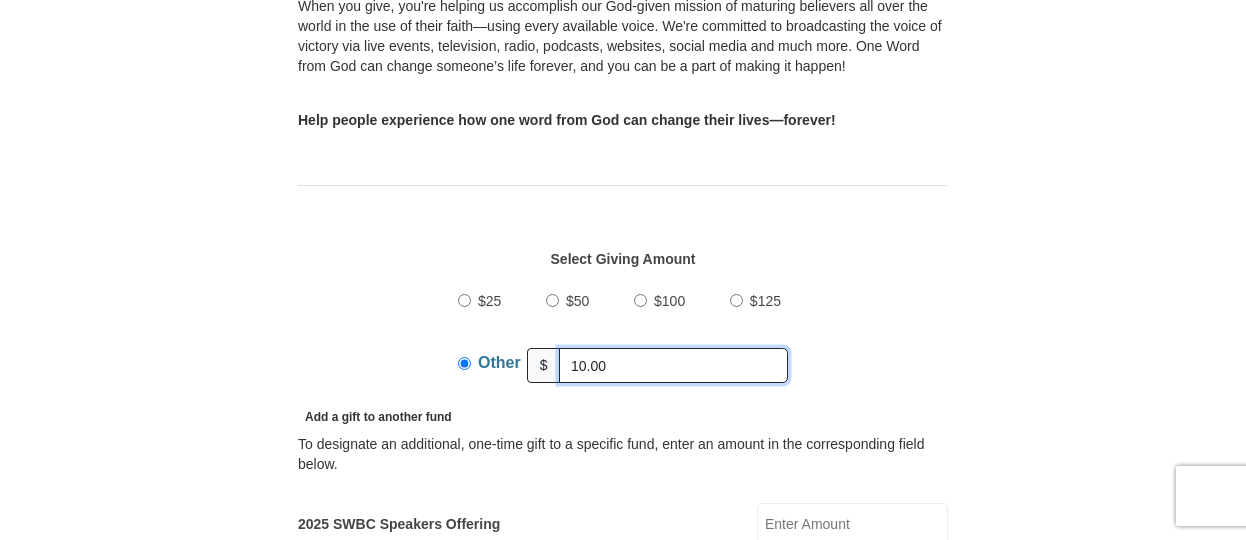 type on "10.00" 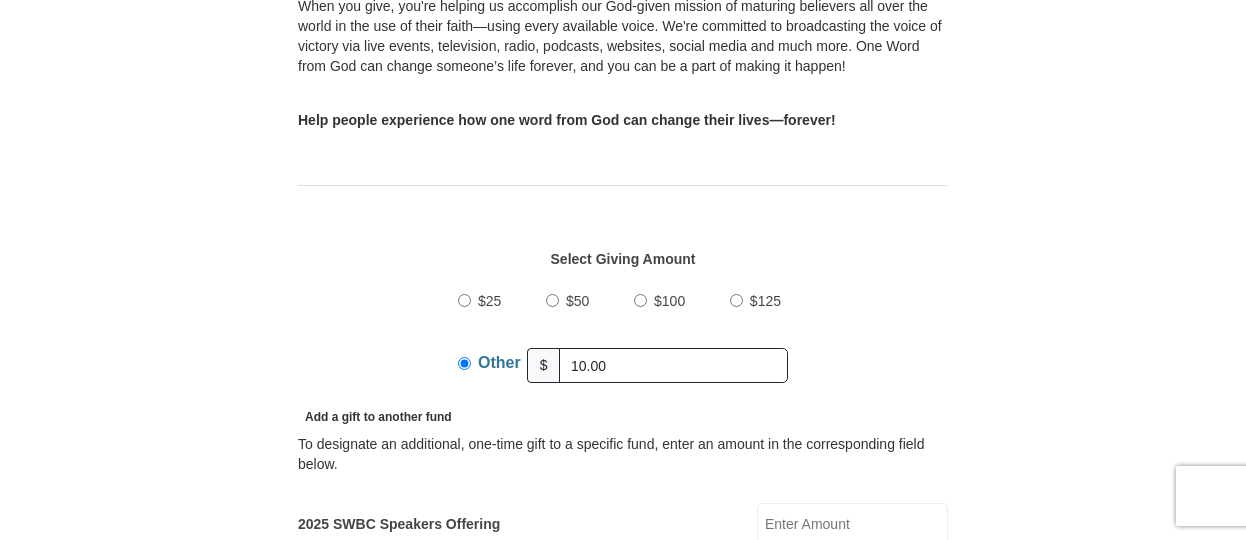 click on "$25
$50
$100
$125
Other $ 10.00" at bounding box center [623, 341] 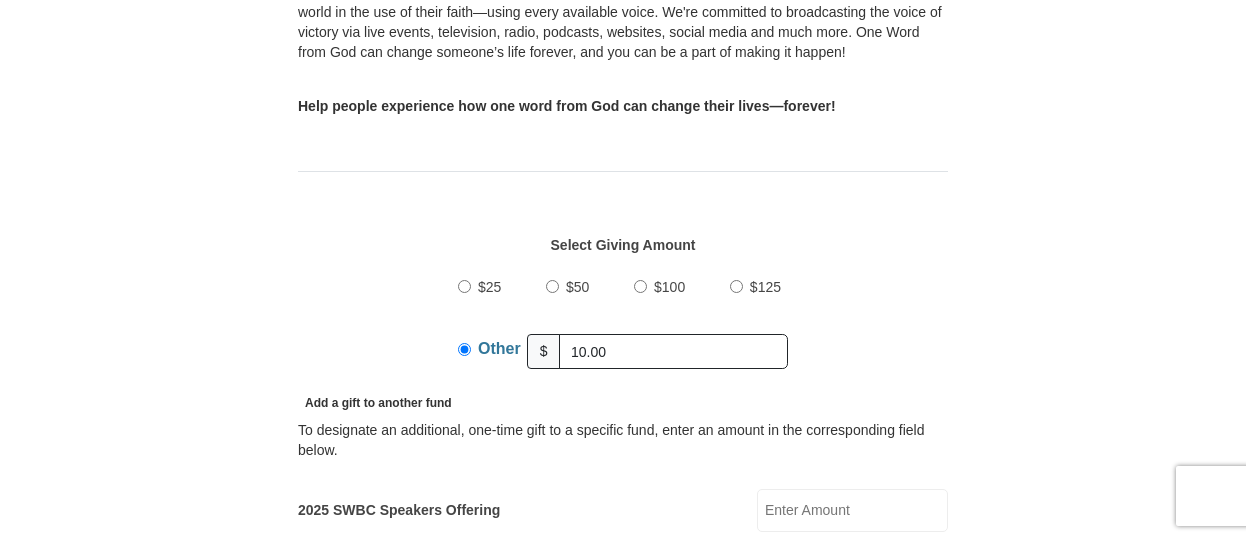 scroll, scrollTop: 700, scrollLeft: 0, axis: vertical 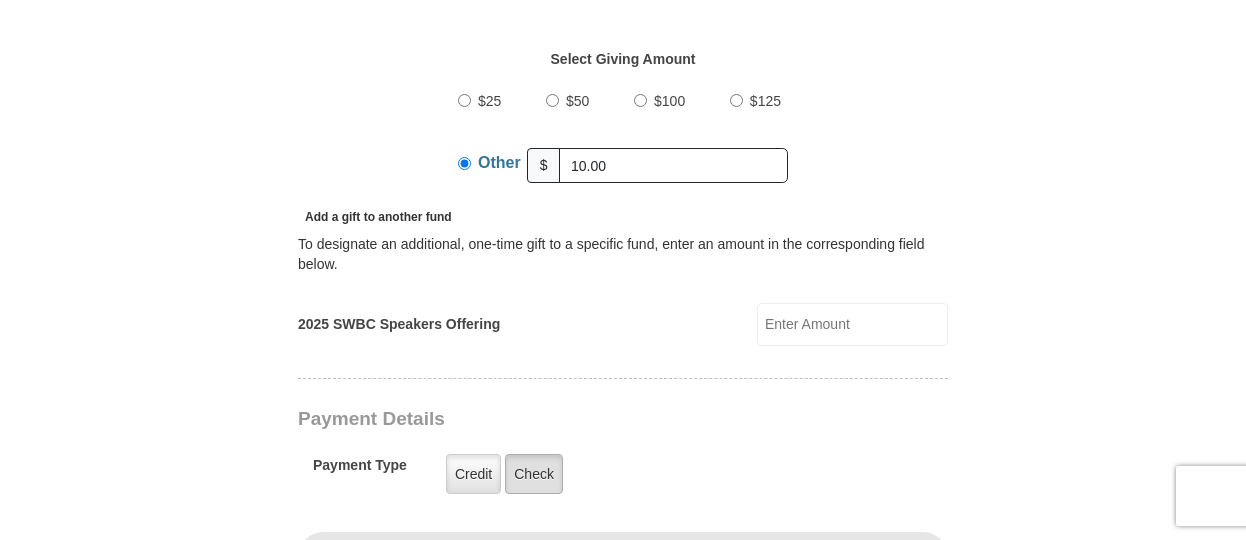 click on "Check" at bounding box center [534, 474] 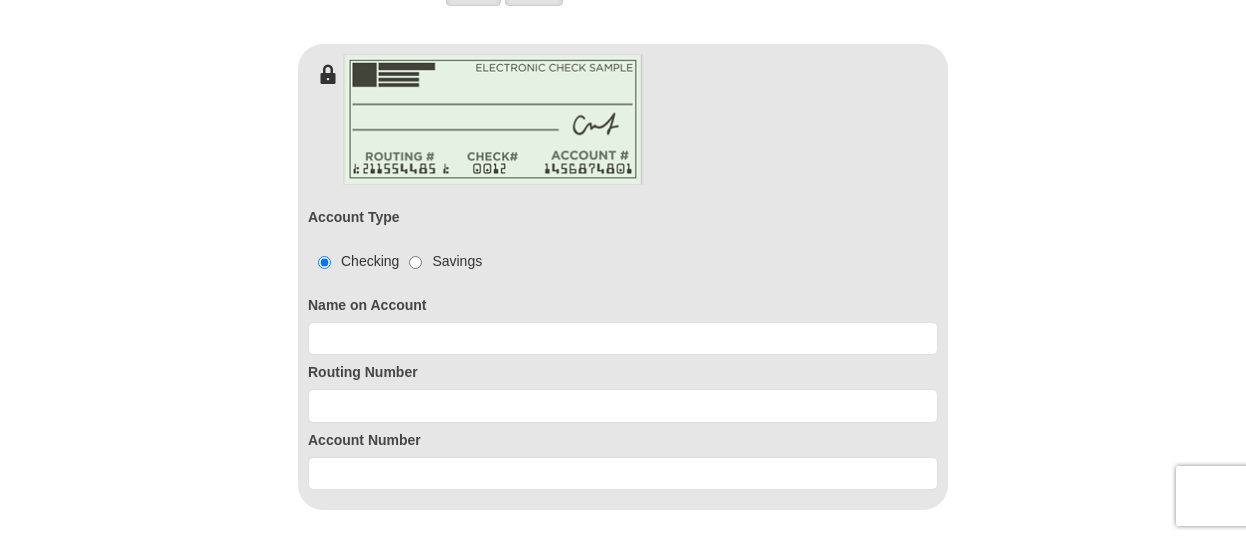 scroll, scrollTop: 1200, scrollLeft: 0, axis: vertical 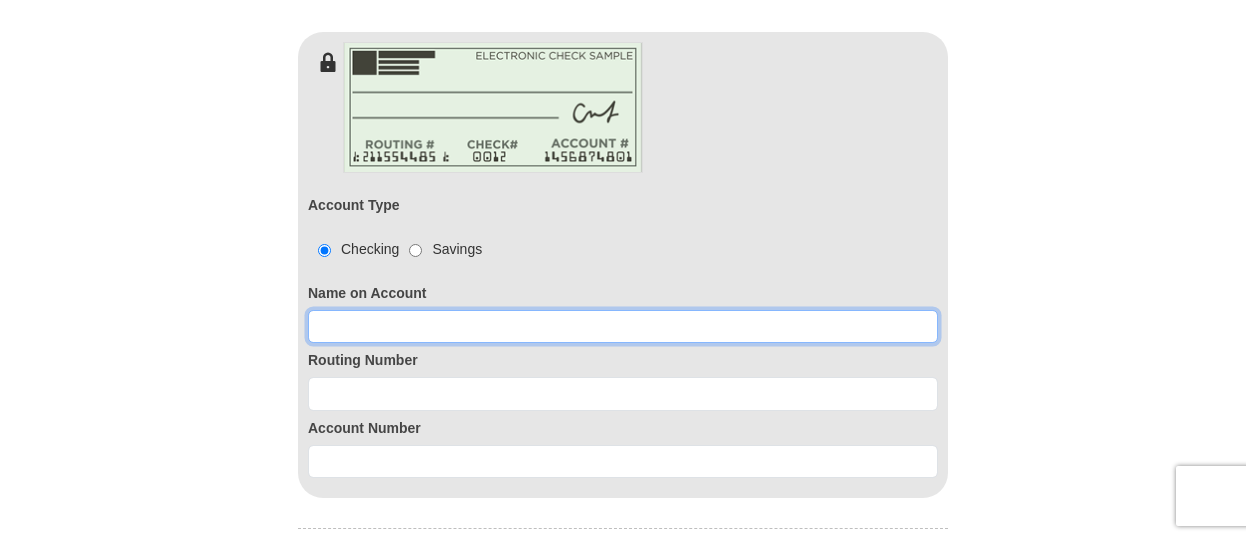 click at bounding box center (623, 327) 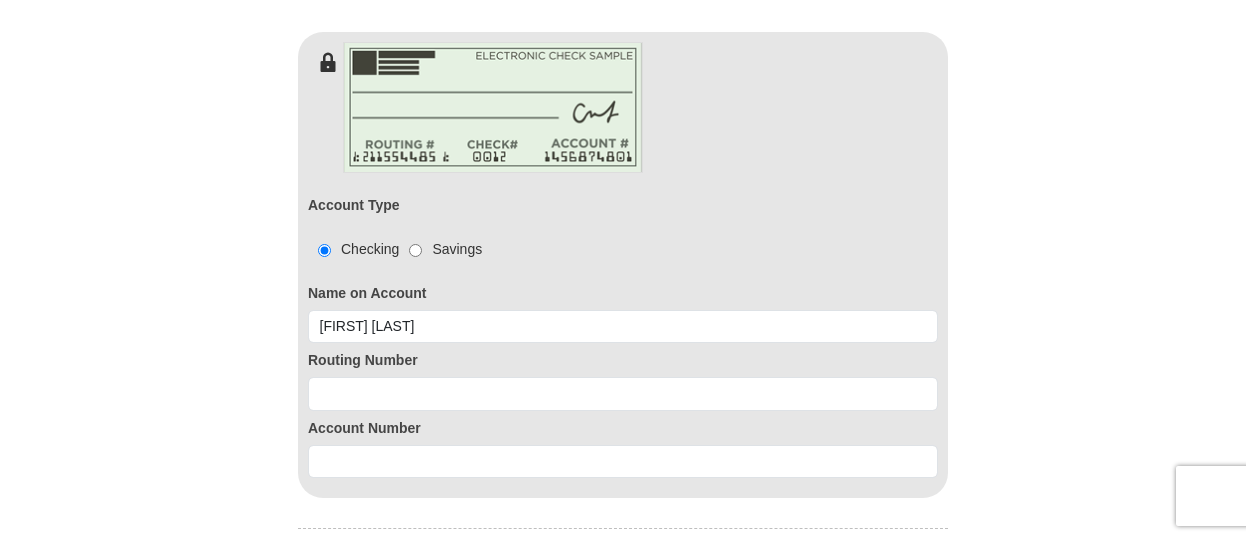 type on "Robert L" 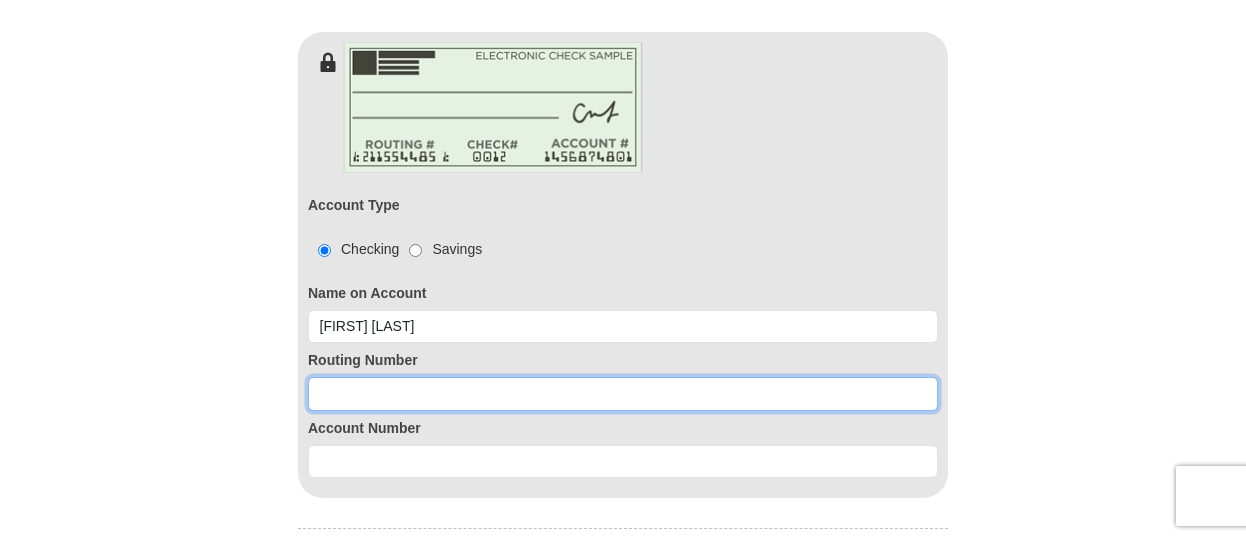 click at bounding box center (623, 394) 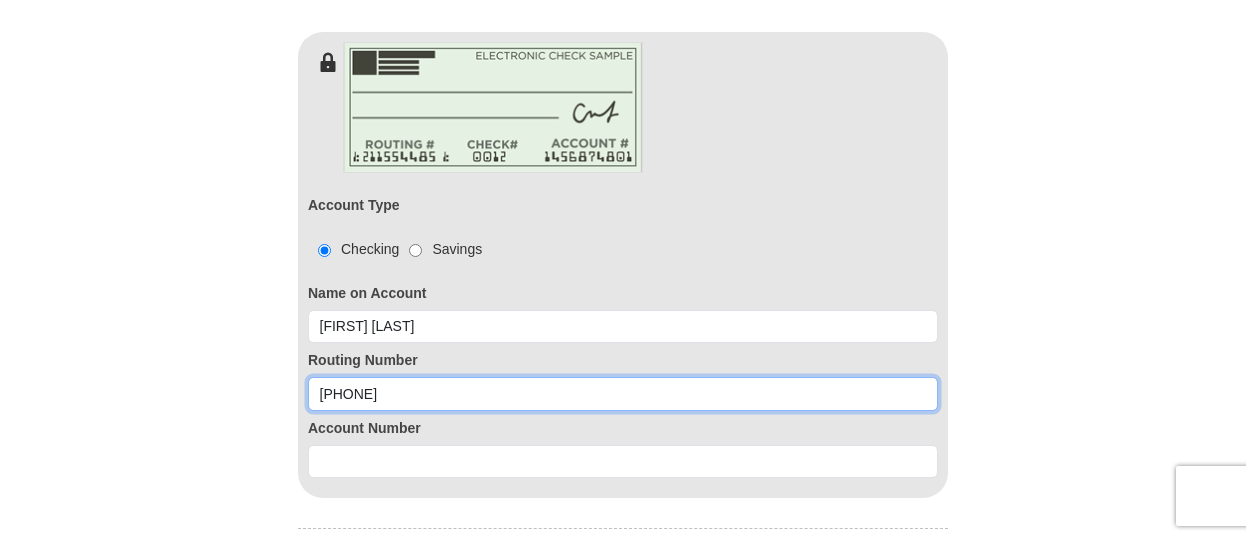 type on "322078341" 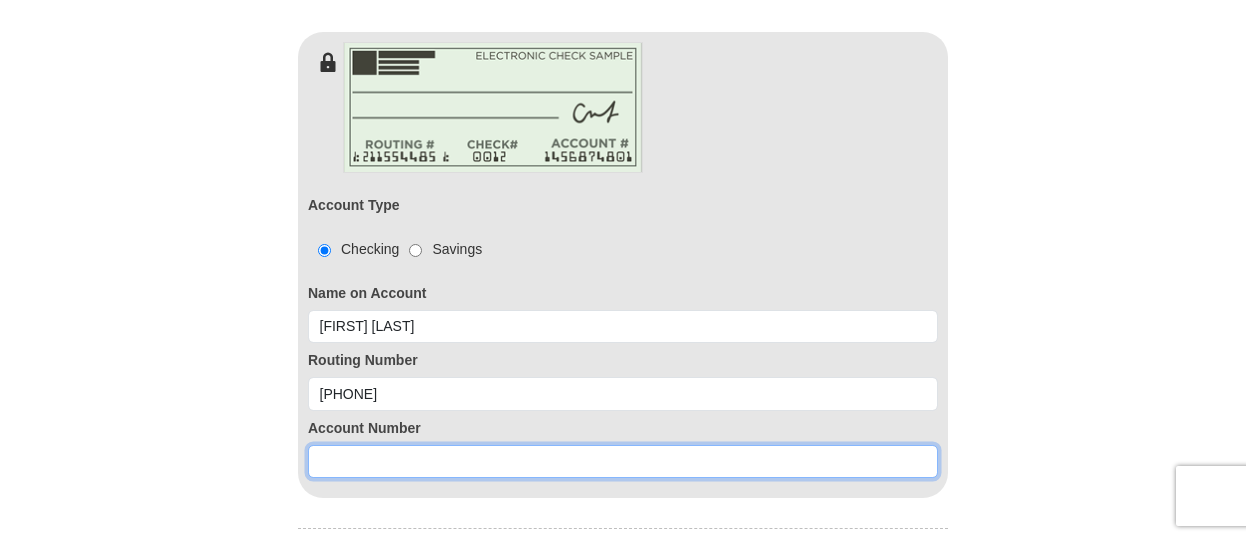 click at bounding box center [623, 462] 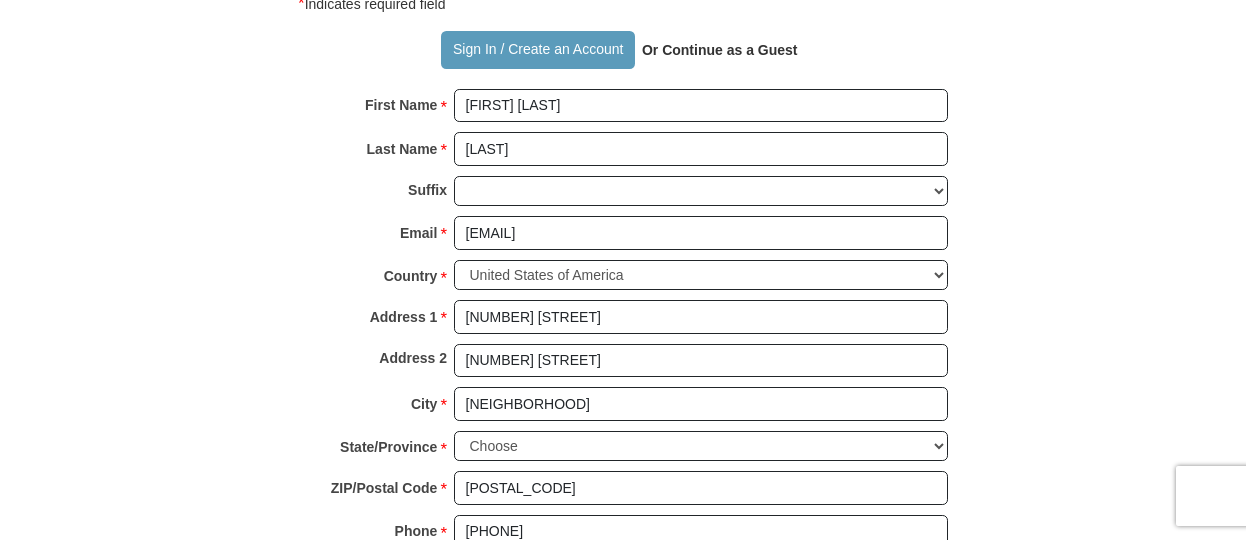 scroll, scrollTop: 1800, scrollLeft: 0, axis: vertical 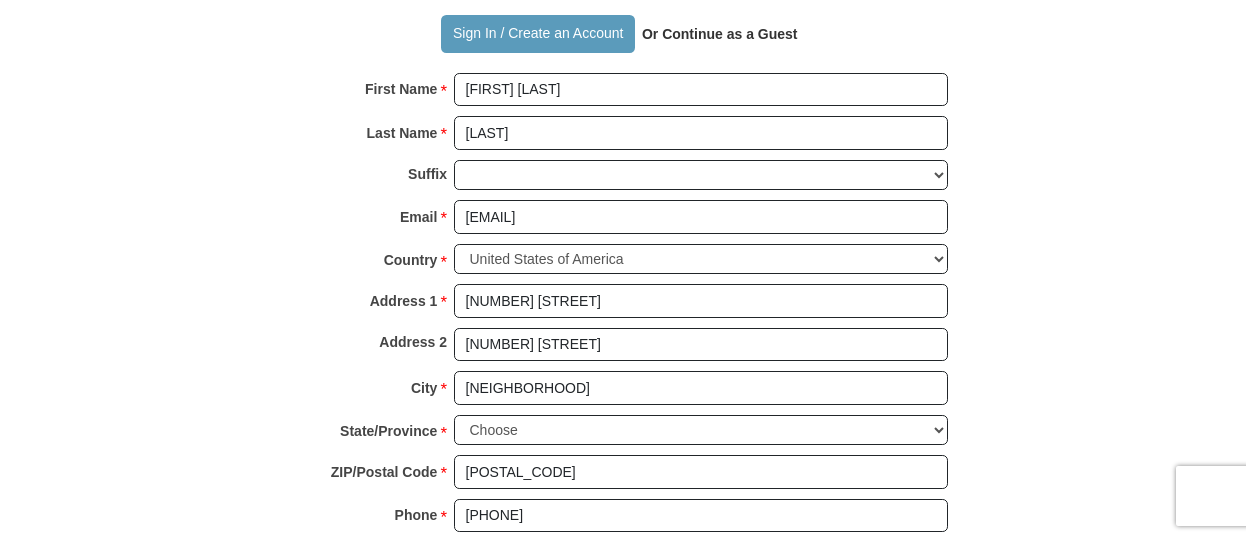 type on "10004544450" 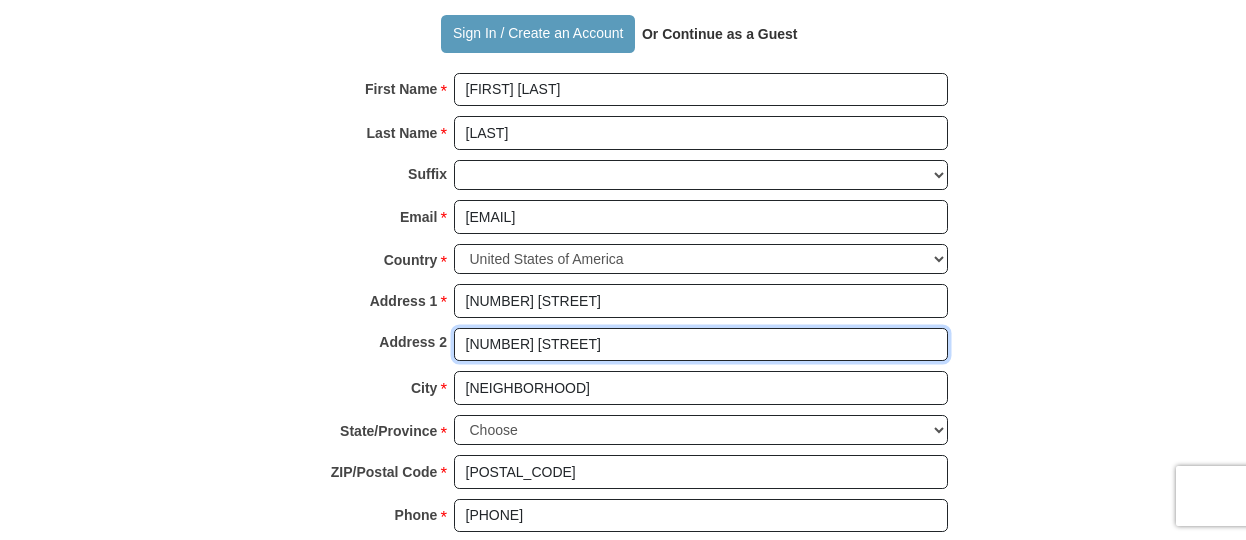 drag, startPoint x: 604, startPoint y: 335, endPoint x: 450, endPoint y: 329, distance: 154.11684 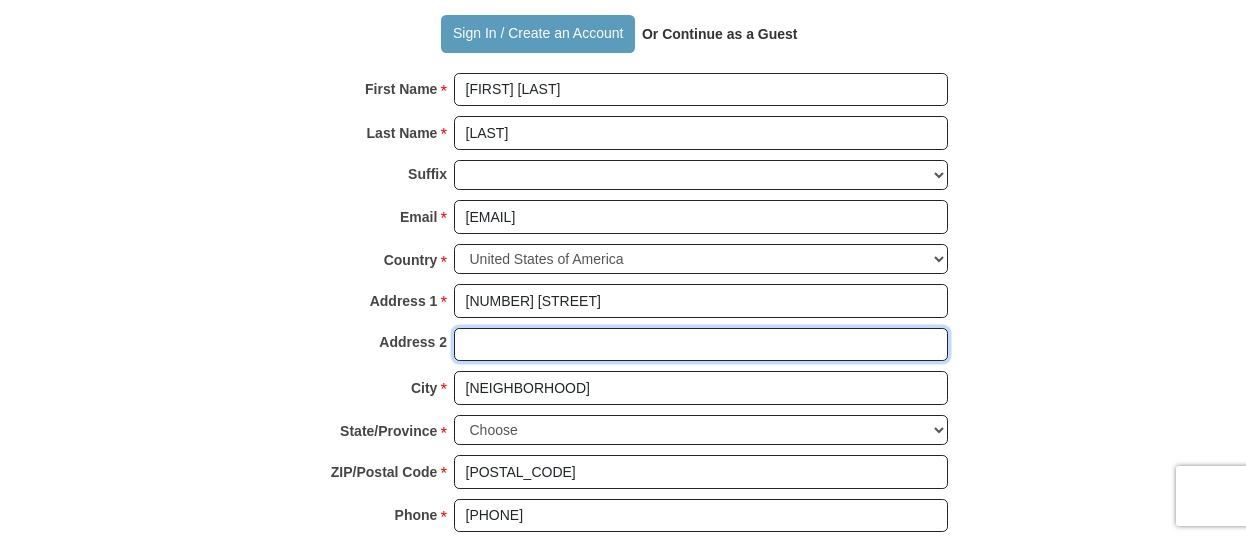 click on "Address 2" at bounding box center (701, 345) 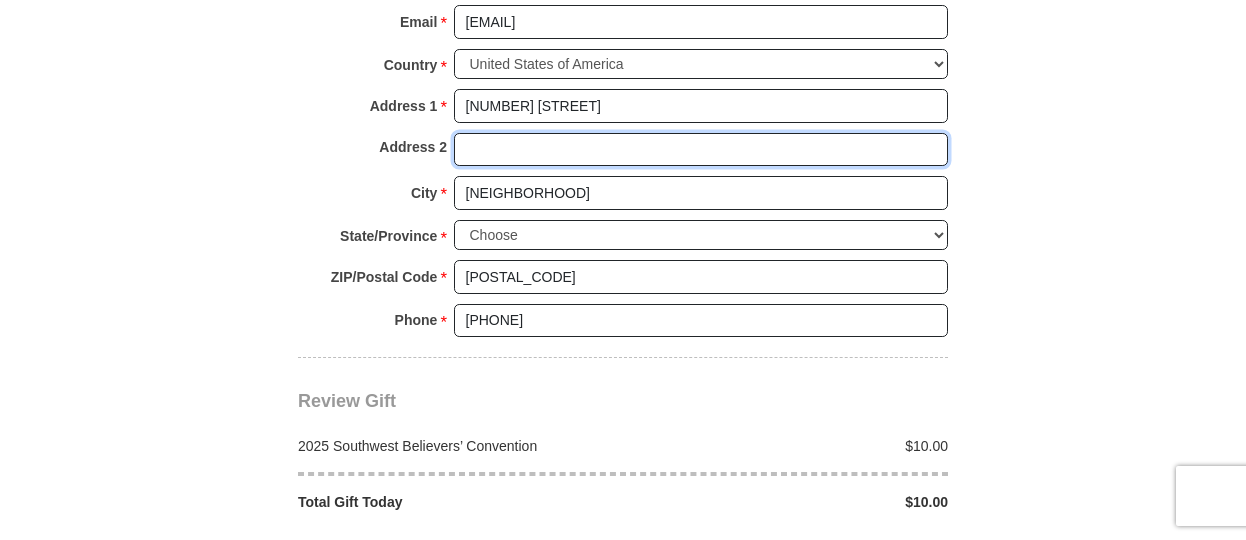 scroll, scrollTop: 2000, scrollLeft: 0, axis: vertical 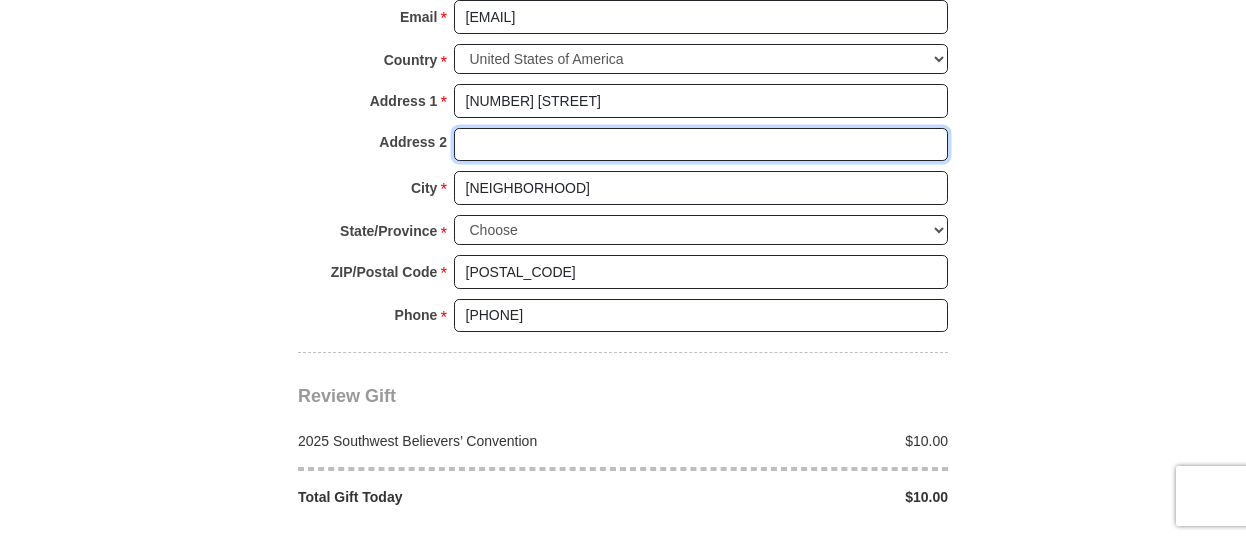 type 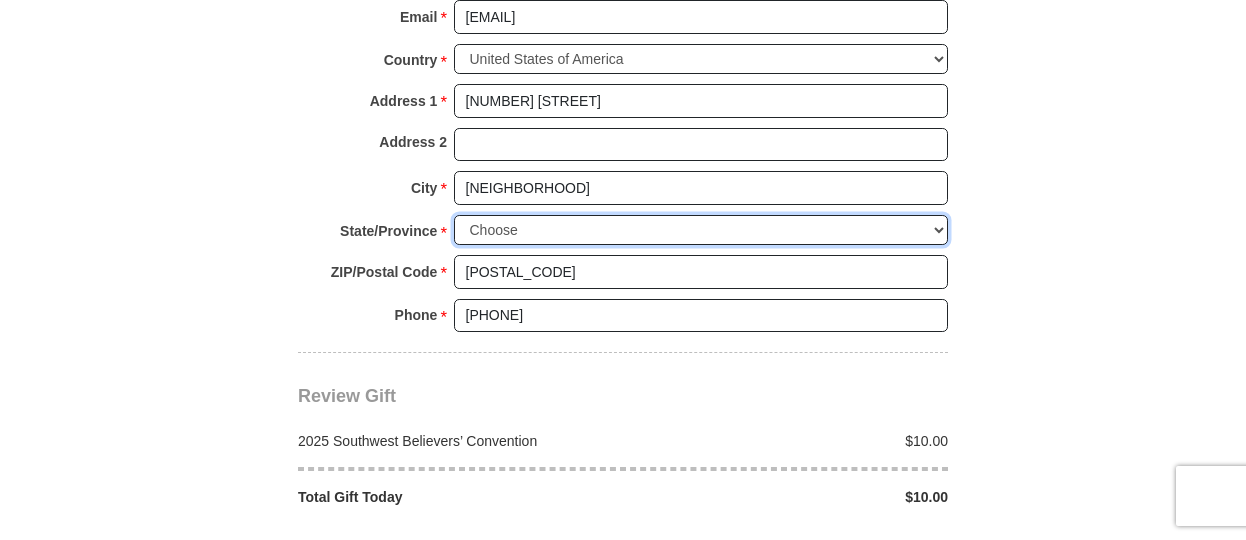 click on "Choose Alabama Alaska American Samoa Arizona Arkansas Armed Forces Americas Armed Forces Europe Armed Forces Pacific California Colorado Connecticut Delaware District of Columbia Federated States of Micronesia Florida Georgia Guam Hawaii Idaho Illinois Indiana Iowa Kansas Kentucky Louisiana Maine Marshall Islands Maryland Massachusetts Michigan Minnesota Mississippi Missouri Montana Nebraska Nevada New Hampshire New Jersey New Mexico New York North Carolina North Dakota Northern Mariana Islands Ohio Oklahoma Oregon Palau Pennsylvania Puerto Rico Rhode Island South Carolina South Dakota Tennessee Texas Utah Vermont Virgin Islands Virginia Washington West Virginia Wisconsin Wyoming" at bounding box center (701, 230) 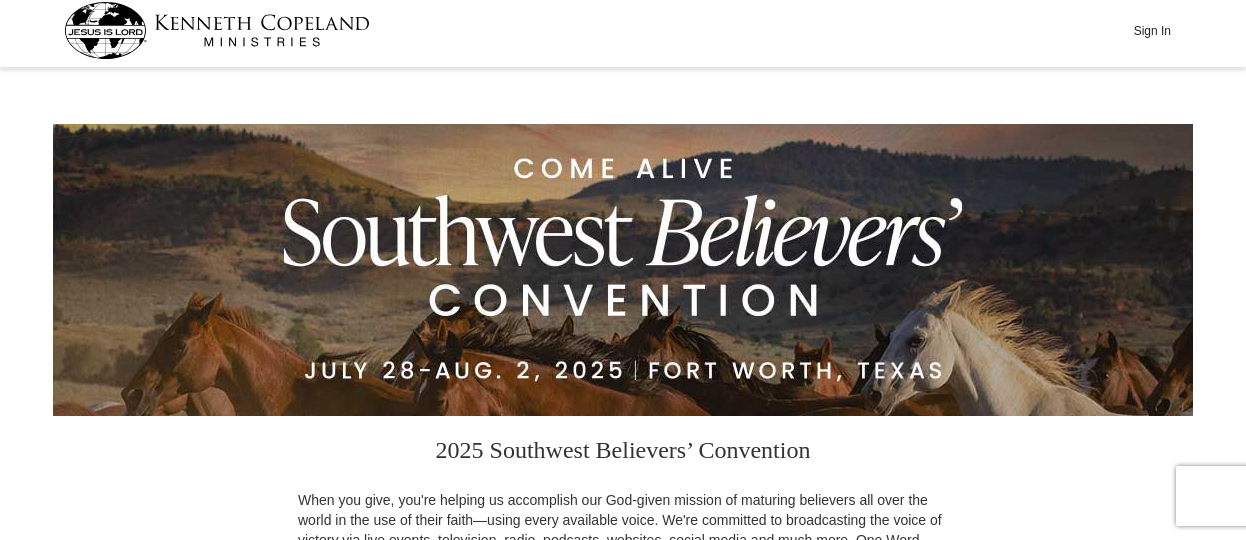 scroll, scrollTop: 0, scrollLeft: 0, axis: both 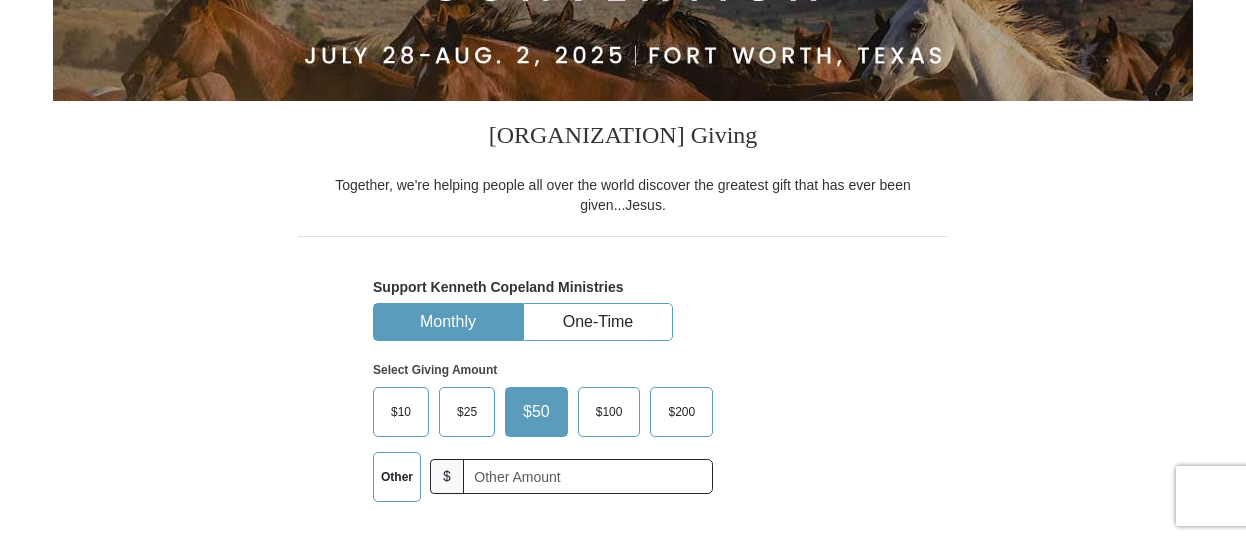 click on "$10" at bounding box center [401, 412] 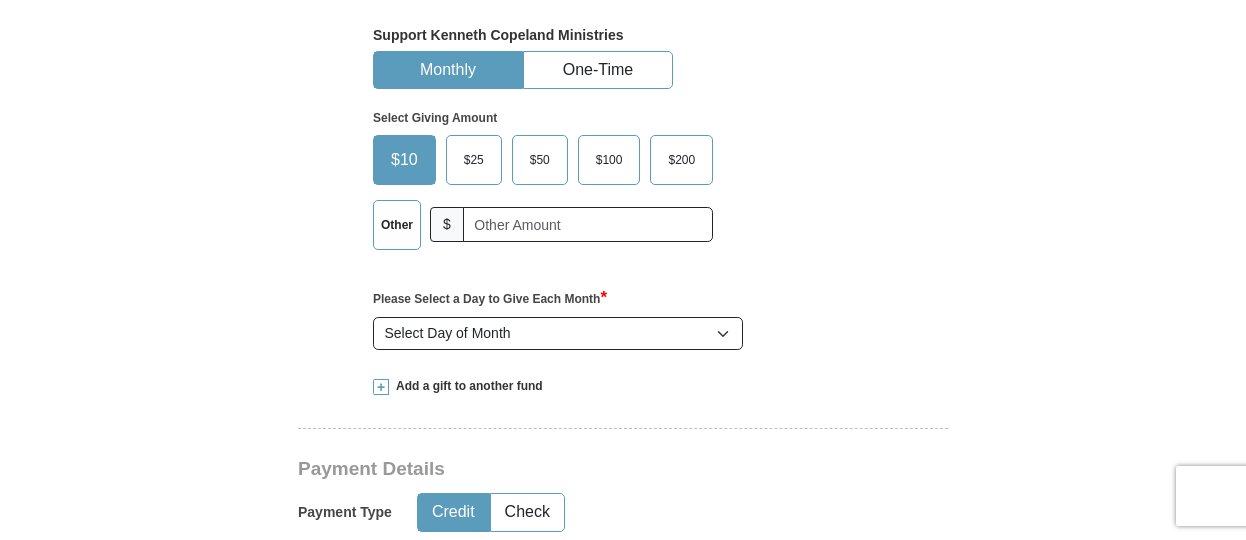 scroll, scrollTop: 700, scrollLeft: 0, axis: vertical 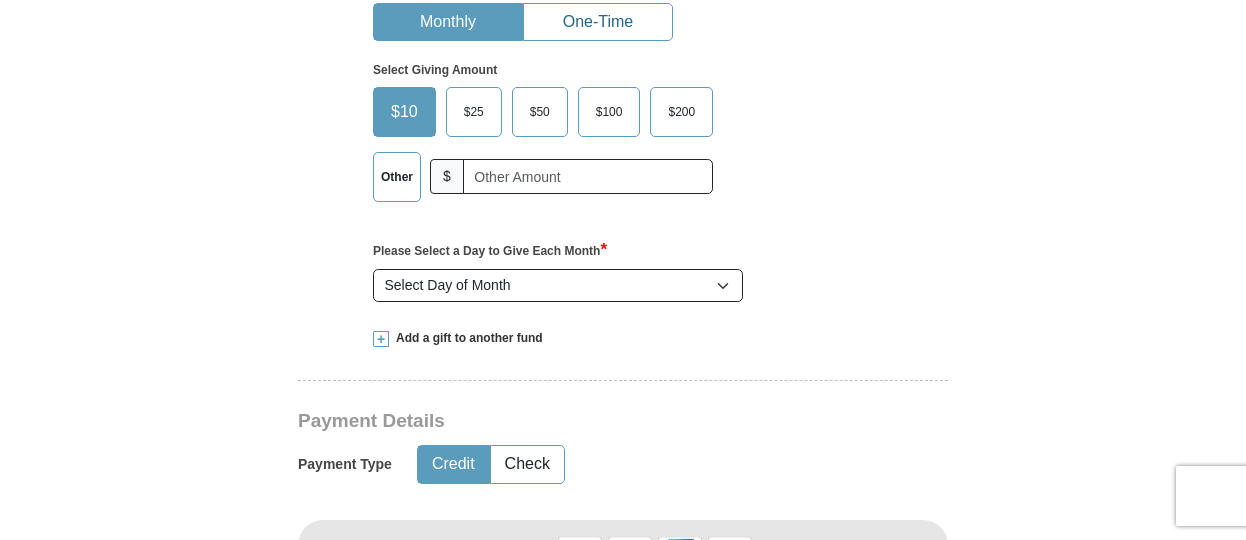 click on "One-Time" at bounding box center [598, 22] 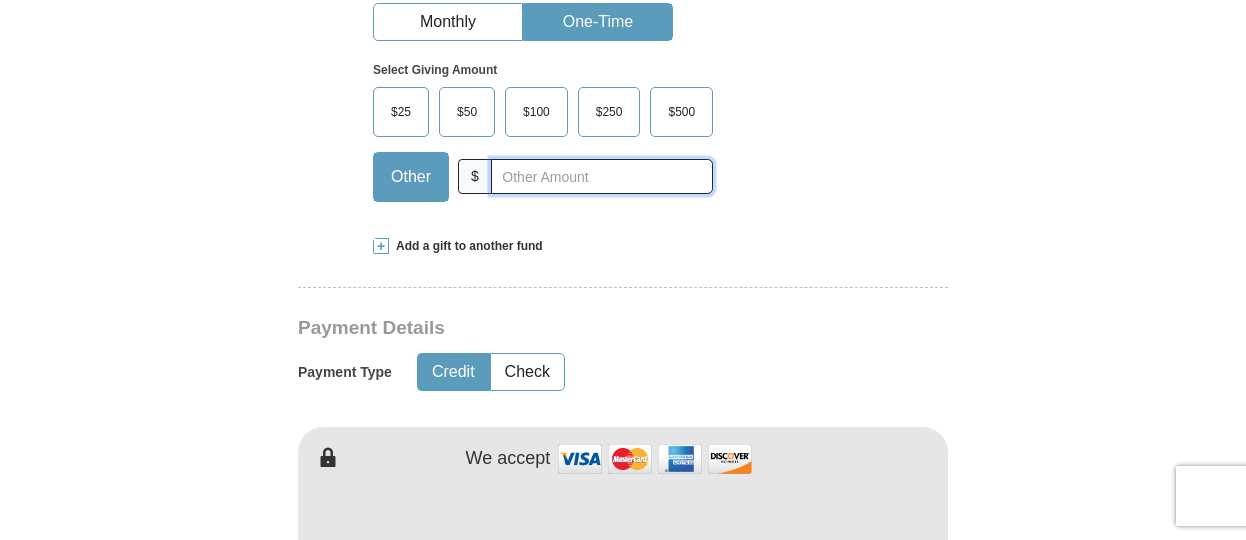 click at bounding box center [602, 176] 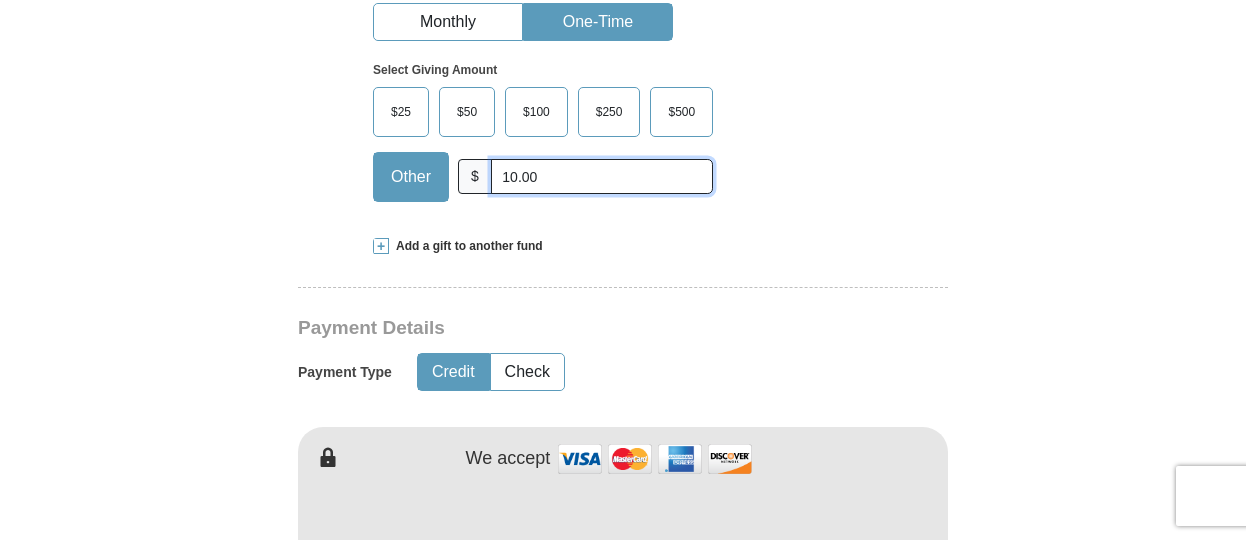 type on "10.00" 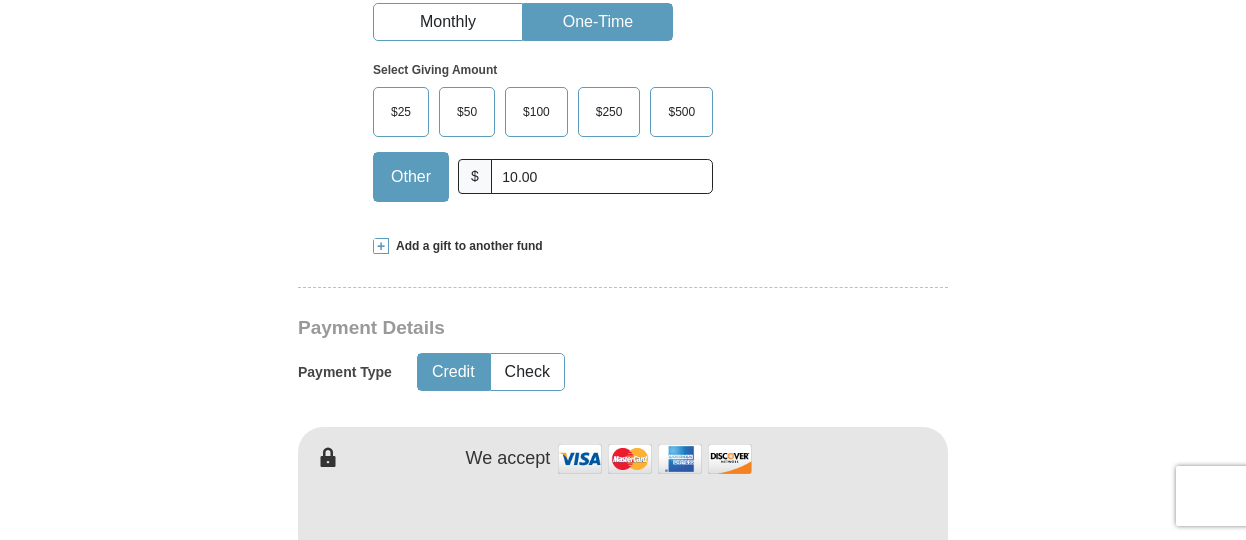 click on "Already have an account? Sign in for faster giving.  Don't have an account?  Create one after completing the form below.
Kenneth Copeland Ministries Giving
Together, we're helping people all over the world discover the greatest gift that has ever been given...Jesus.
Support Kenneth Copeland Ministries
Monthly
One-Time
Select Giving Amount
Amount must be a valid number
$25" at bounding box center [623, 604] 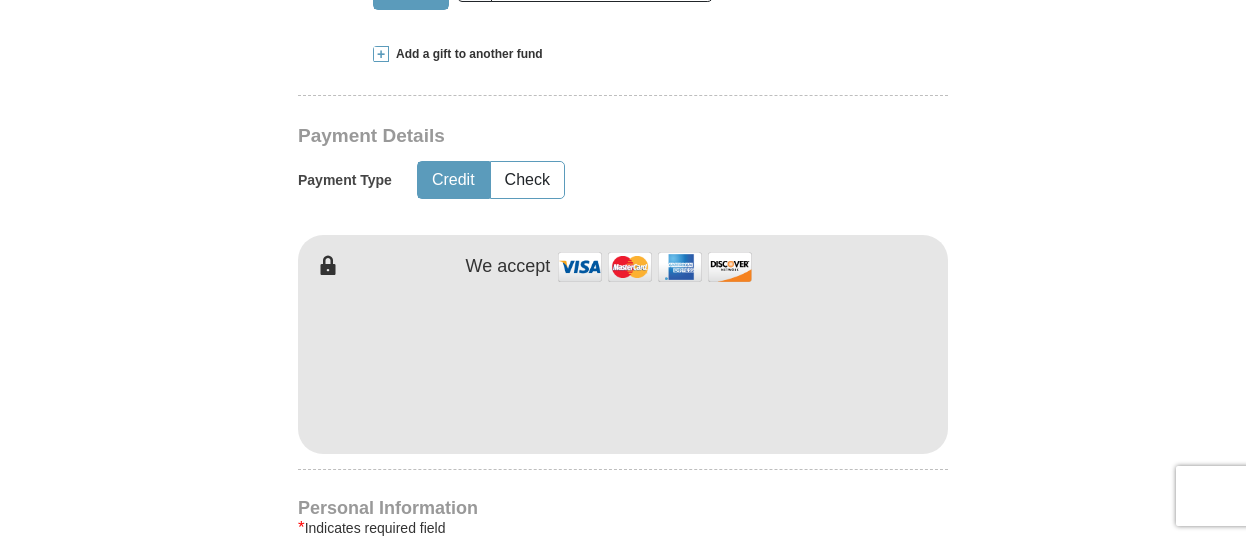 scroll, scrollTop: 900, scrollLeft: 0, axis: vertical 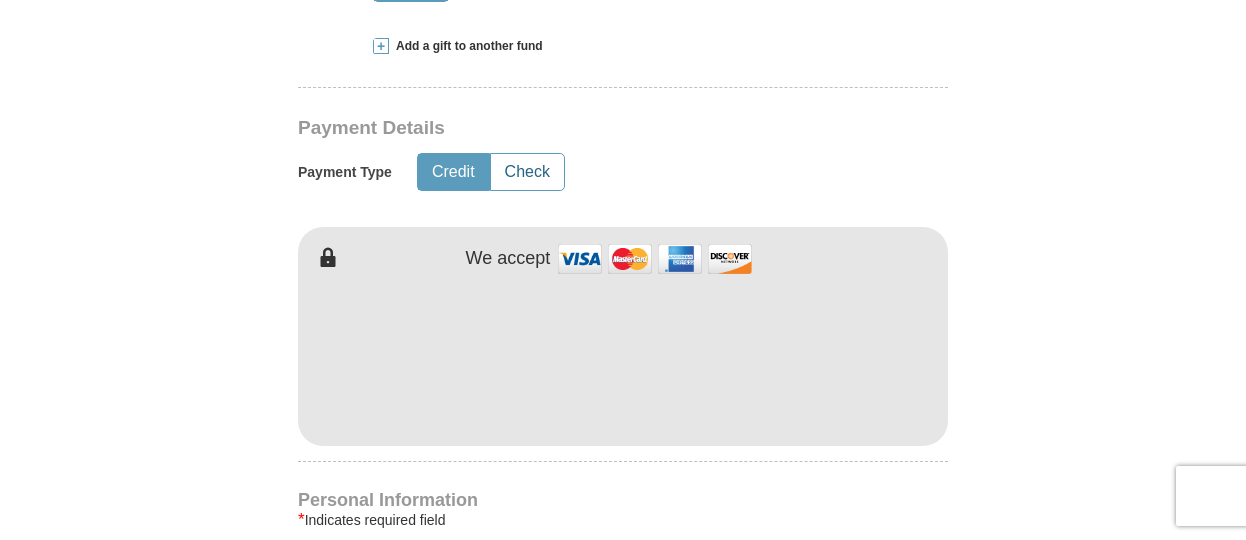 click on "Check" at bounding box center [527, 172] 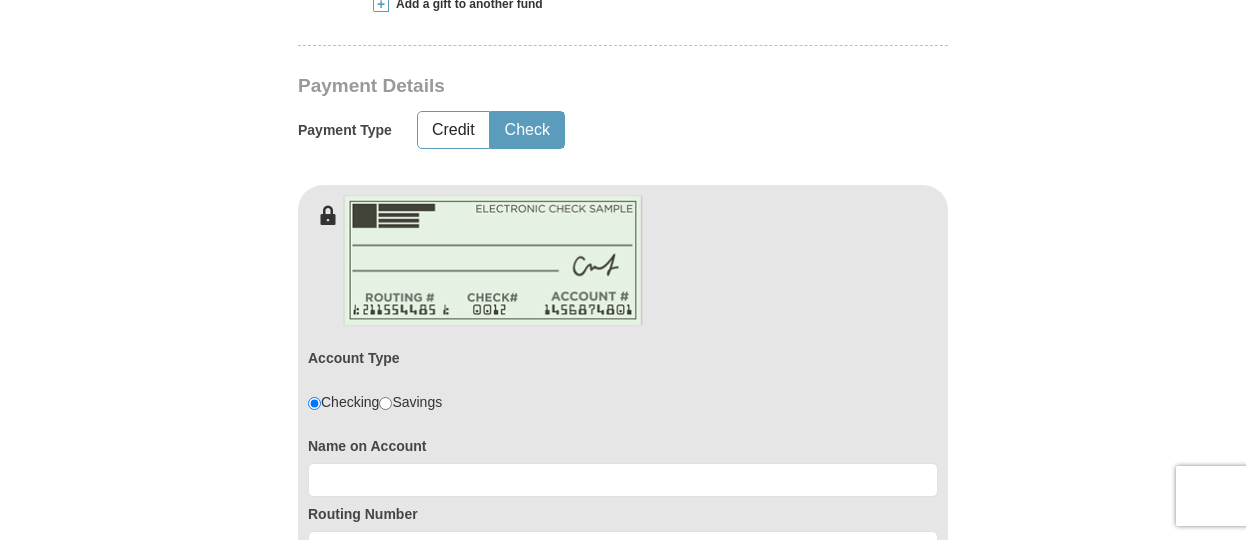 scroll, scrollTop: 1000, scrollLeft: 0, axis: vertical 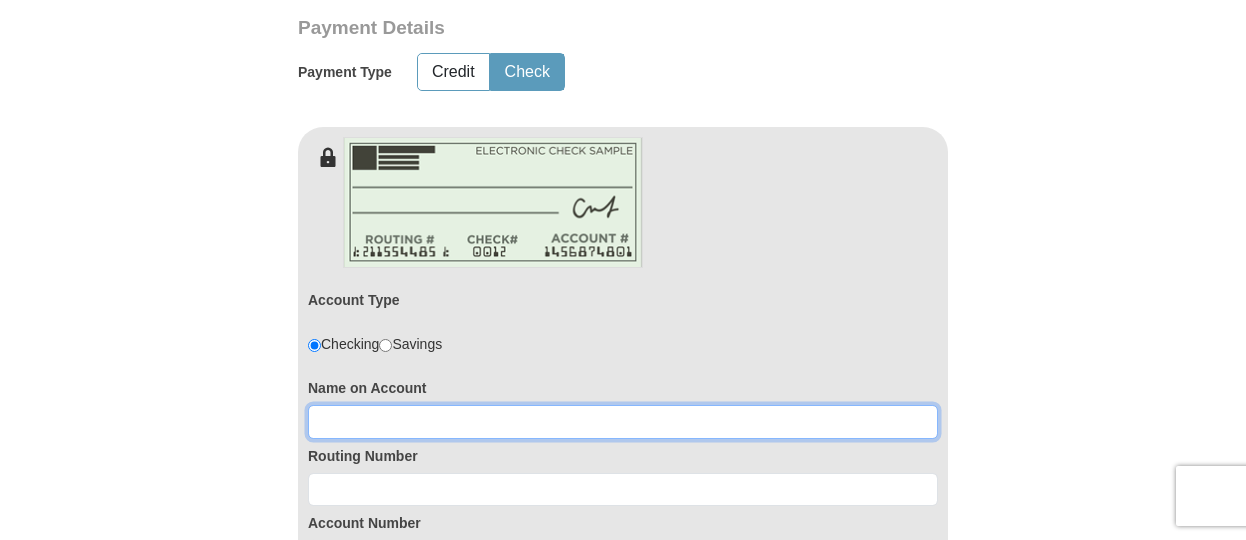 click at bounding box center (623, 422) 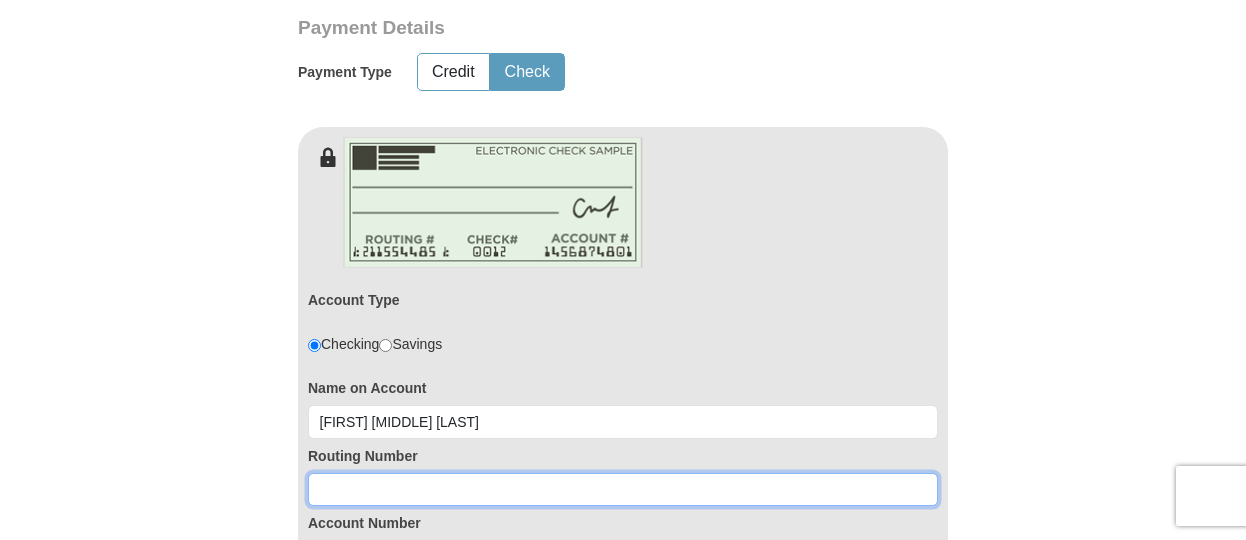 type on "Robert L" 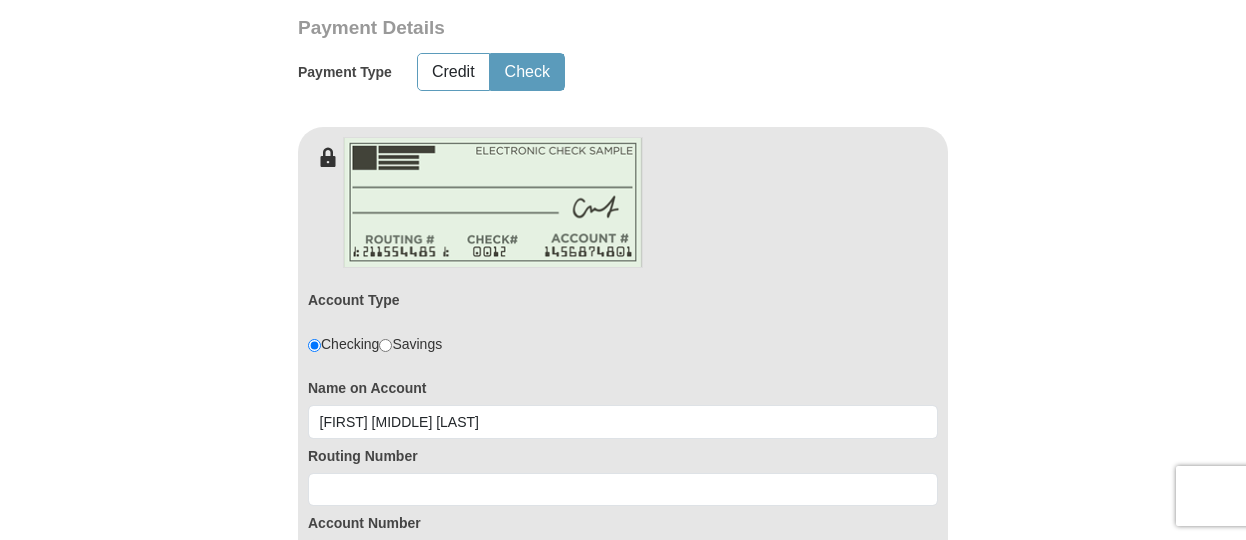 type on "Robar" 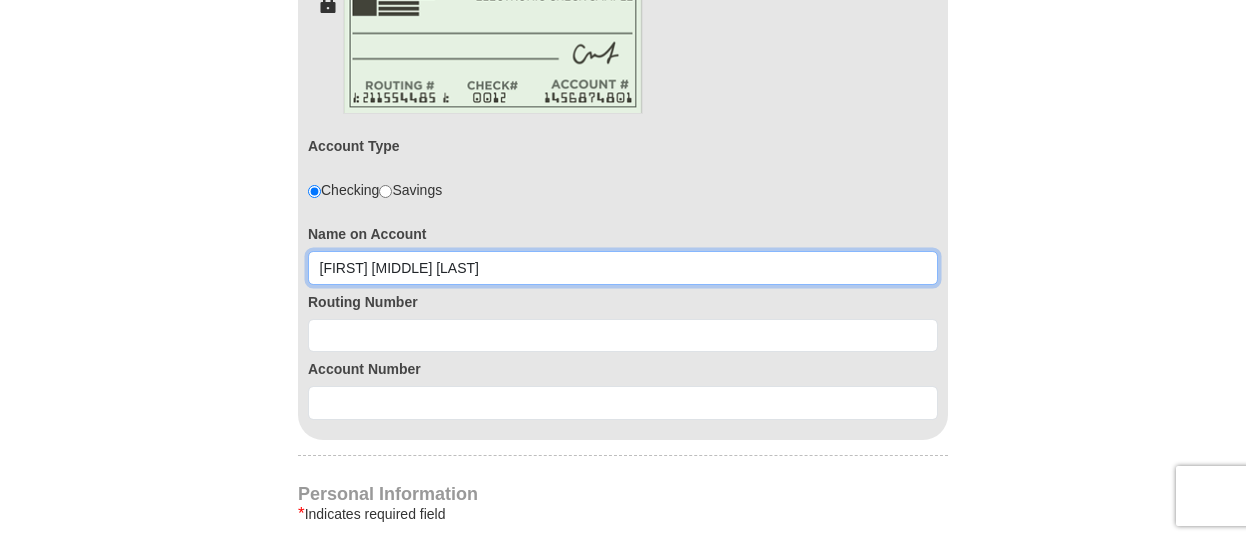 scroll, scrollTop: 1200, scrollLeft: 0, axis: vertical 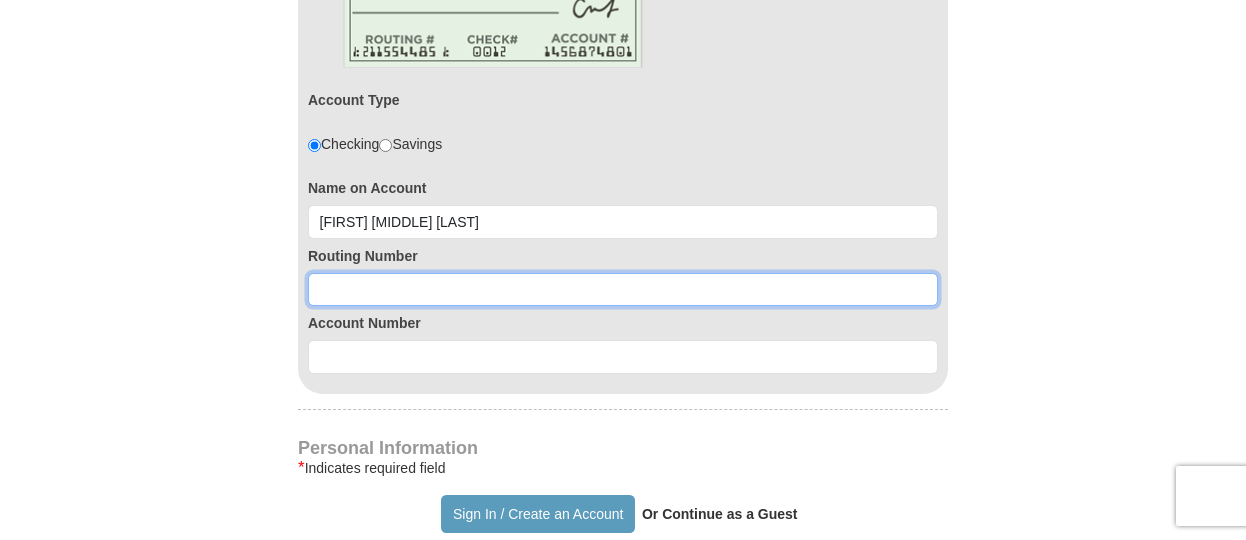 click at bounding box center [623, 290] 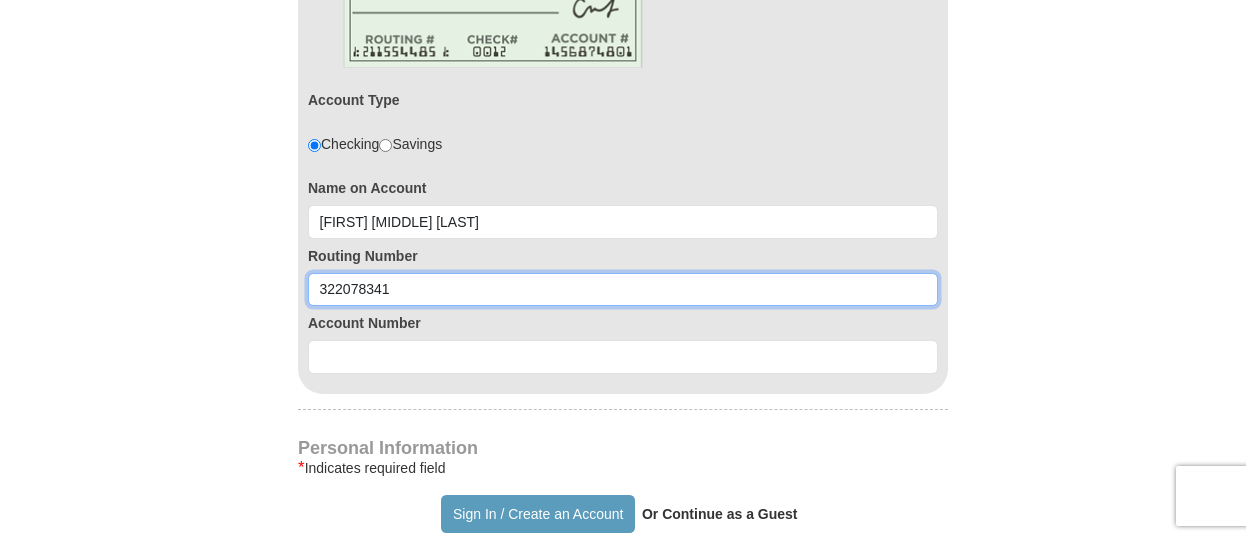 type on "322078341" 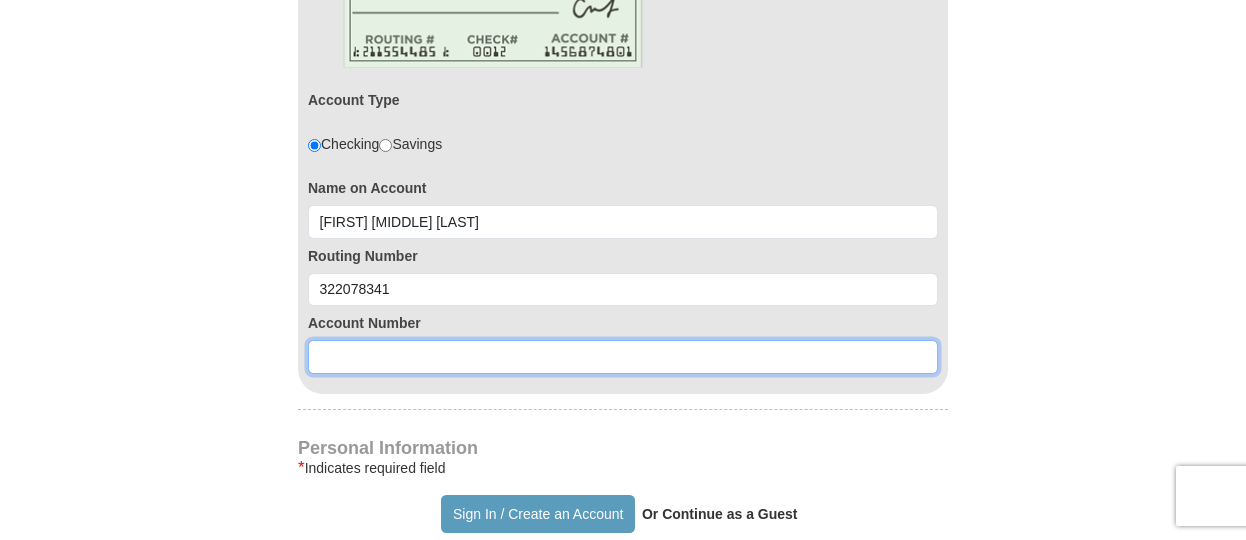 click at bounding box center [623, 357] 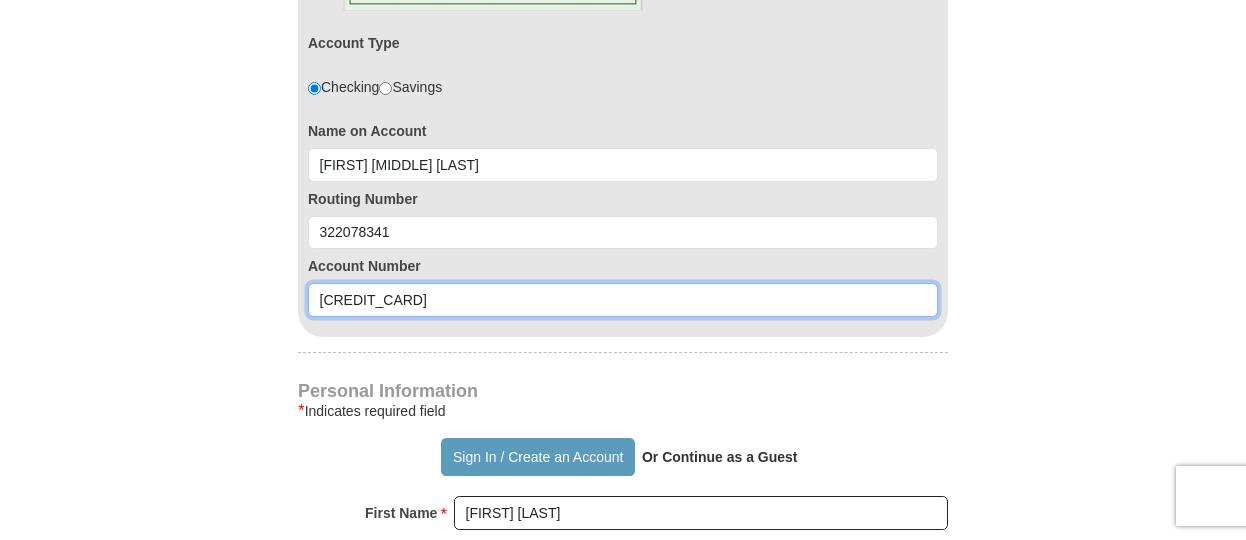 scroll, scrollTop: 1300, scrollLeft: 0, axis: vertical 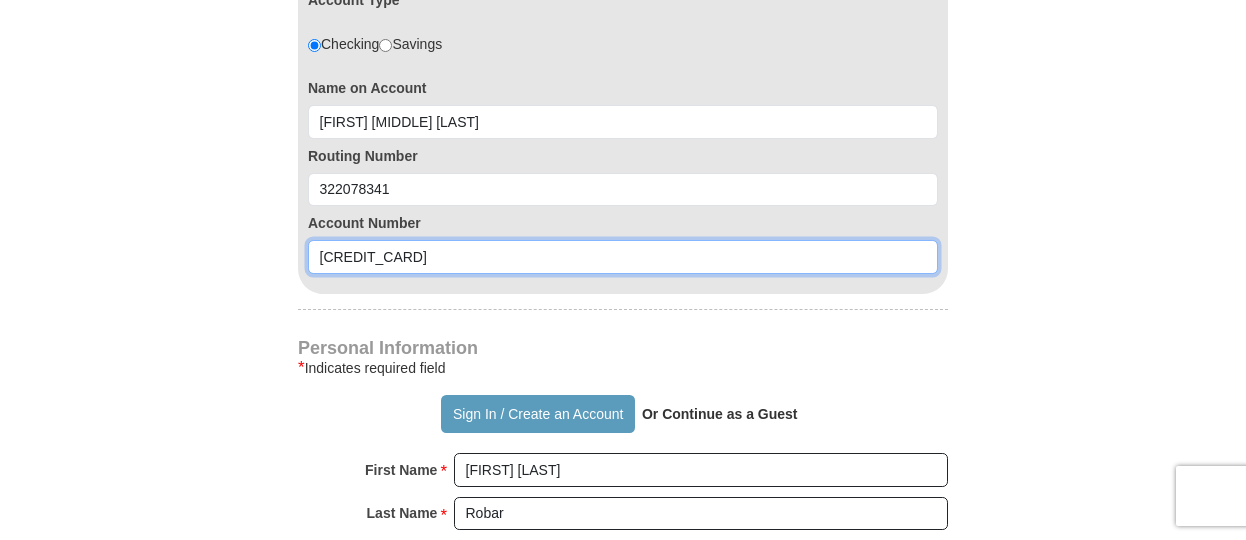 type on "10004544450" 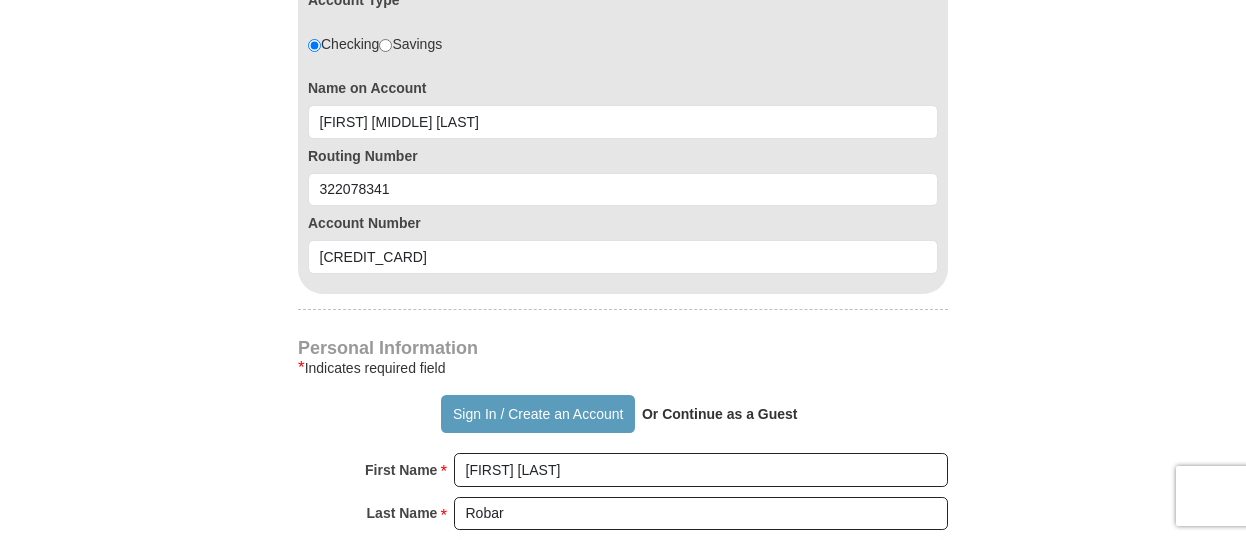 click on "Or Continue as a Guest" at bounding box center [720, 414] 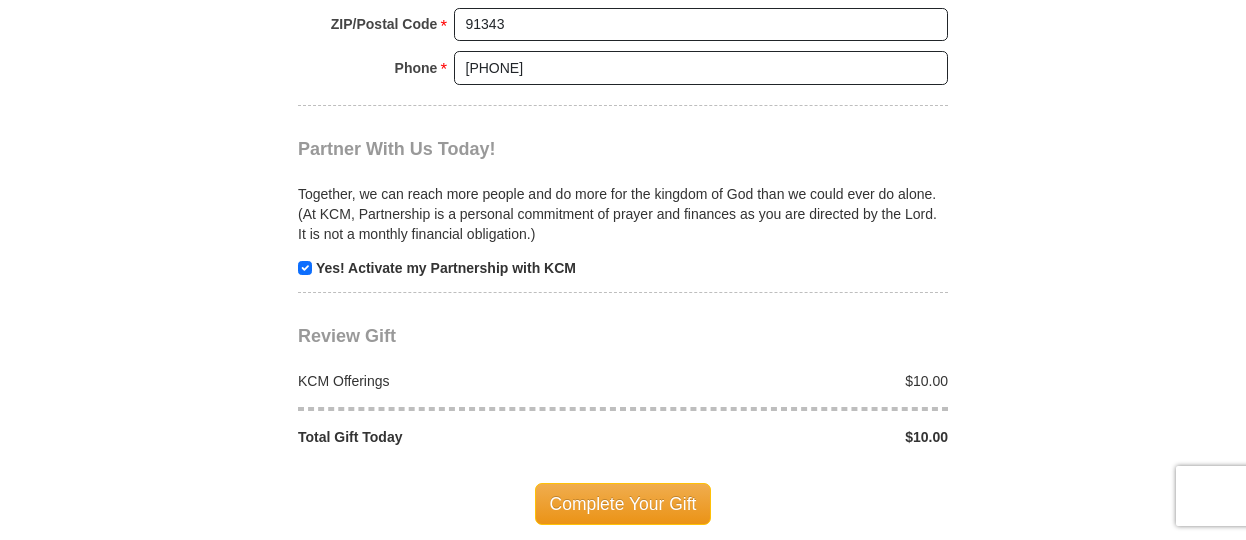 scroll, scrollTop: 2200, scrollLeft: 0, axis: vertical 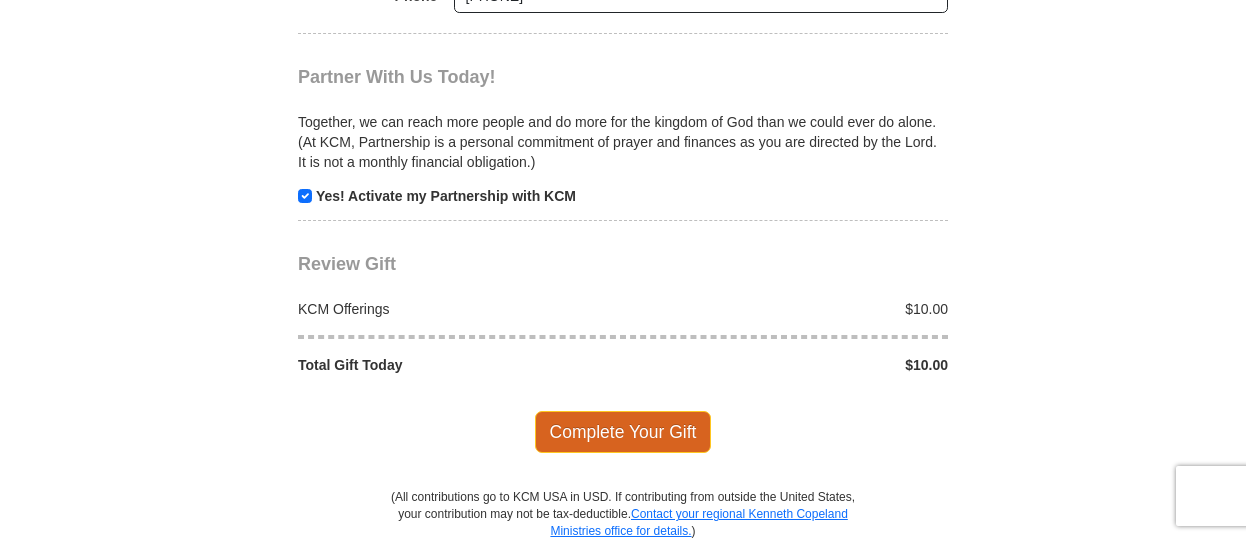 click on "Complete Your Gift" at bounding box center (623, 432) 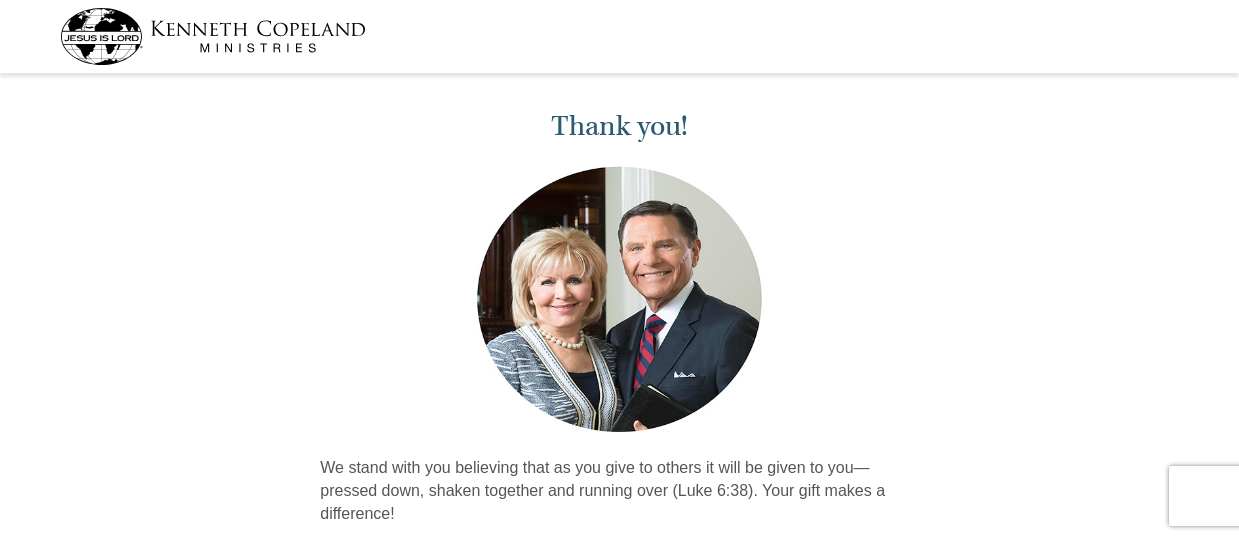 scroll, scrollTop: 0, scrollLeft: 0, axis: both 